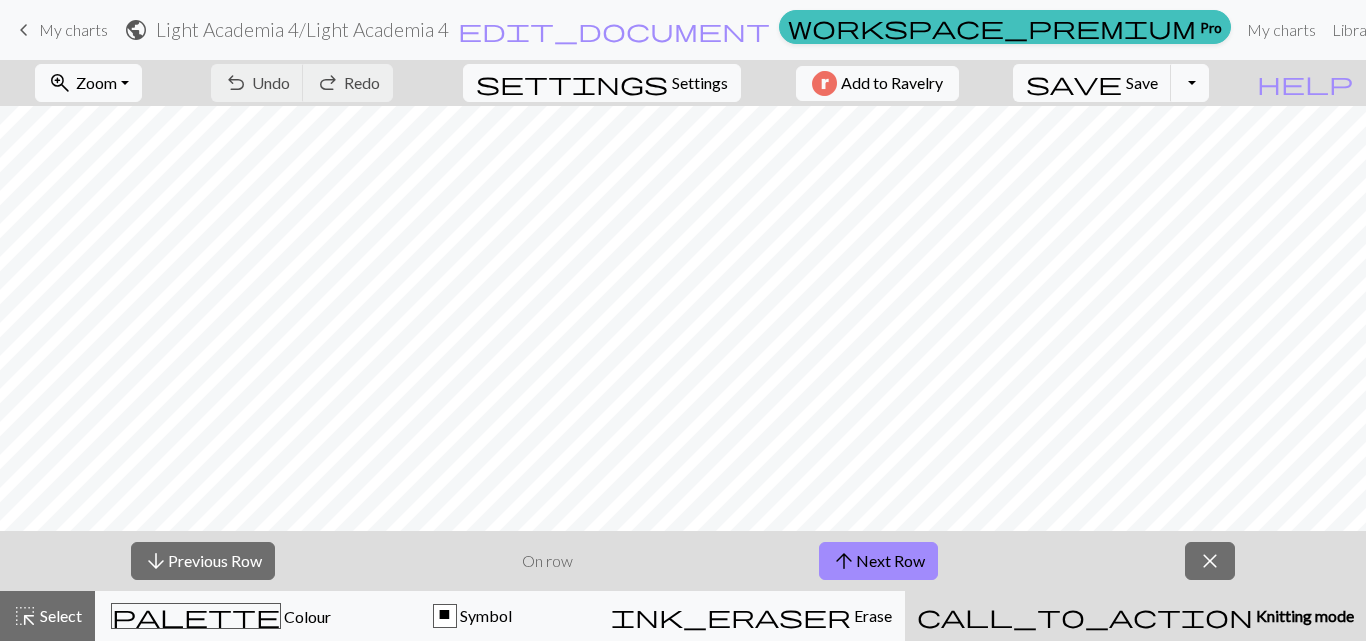 scroll, scrollTop: 0, scrollLeft: 0, axis: both 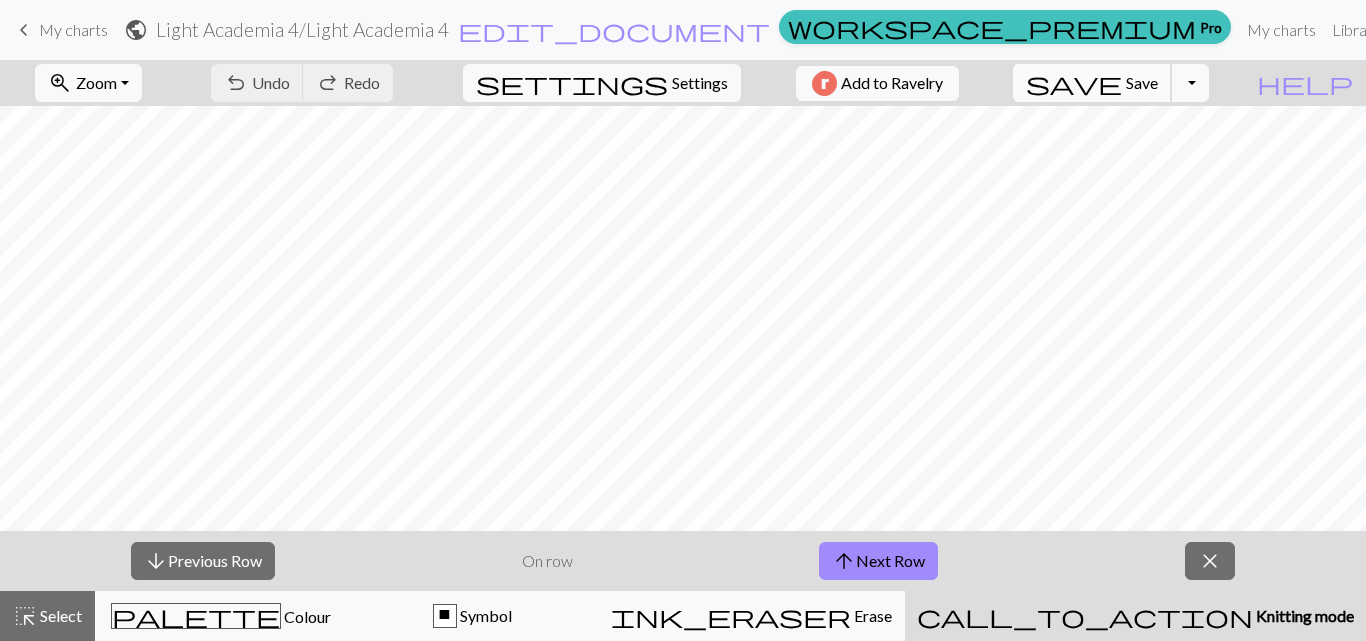 click on "save Save Save" at bounding box center [1092, 83] 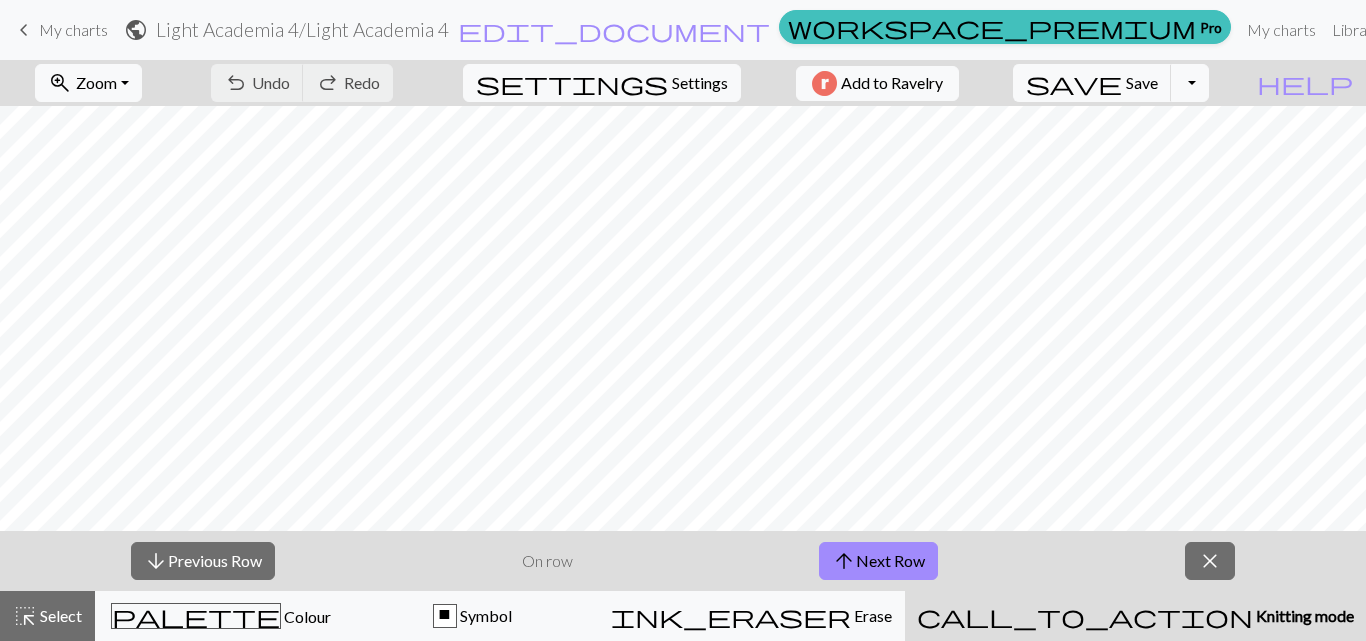 click on "keyboard_arrow_left   My charts" at bounding box center (60, 30) 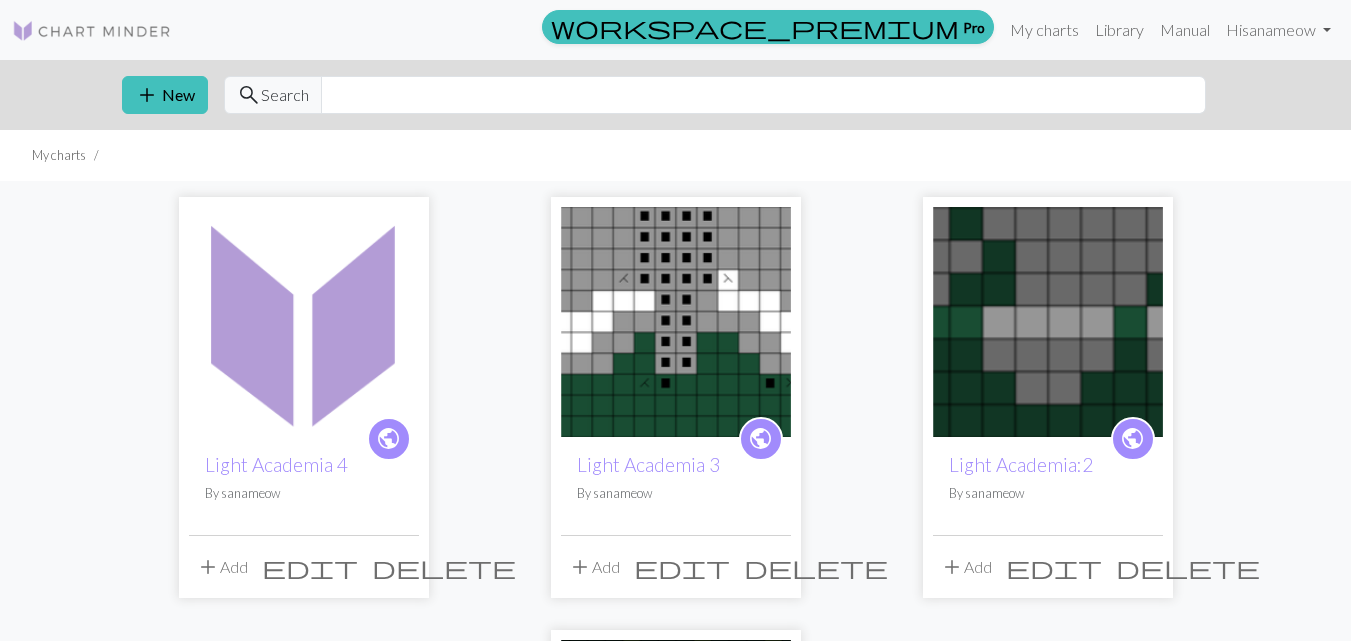 click at bounding box center [304, 322] 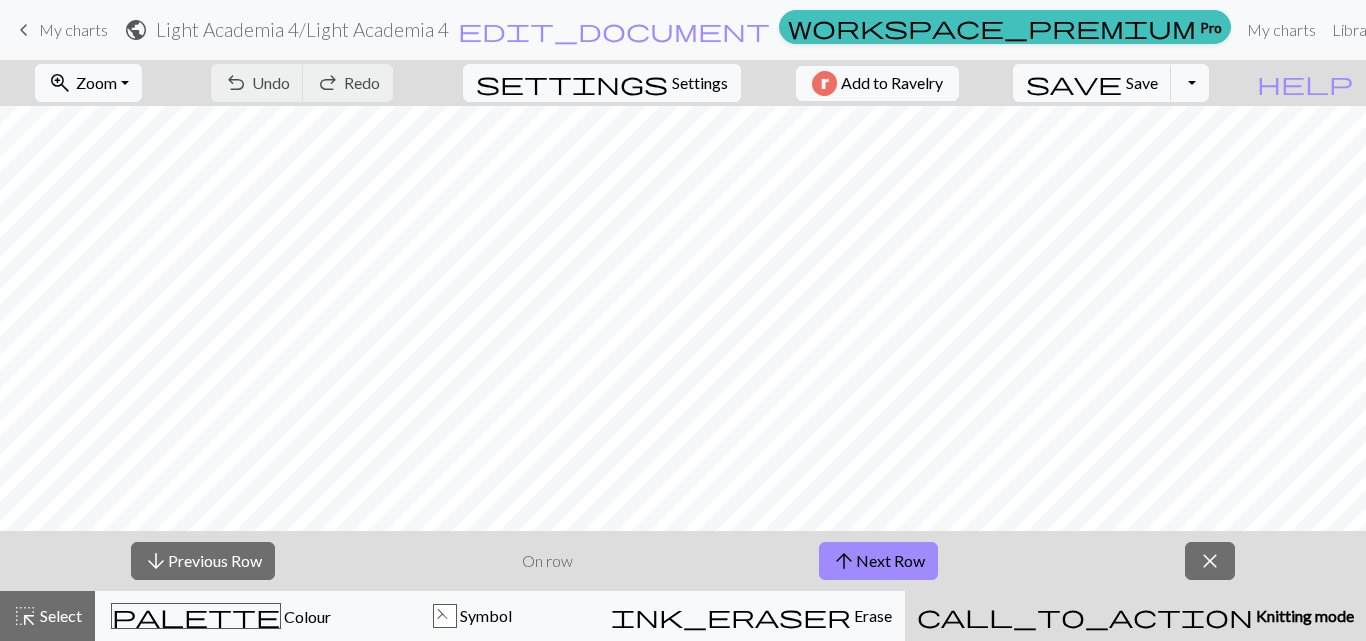 click on "My charts" at bounding box center (73, 29) 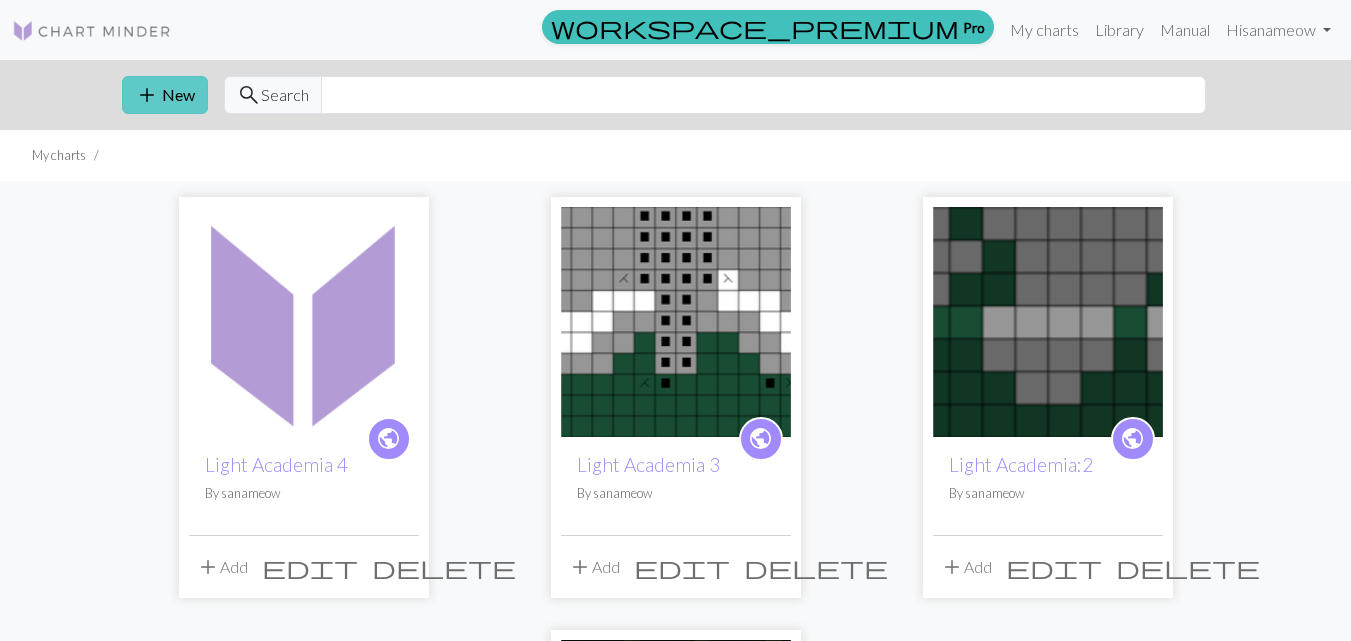 click on "add" at bounding box center [147, 95] 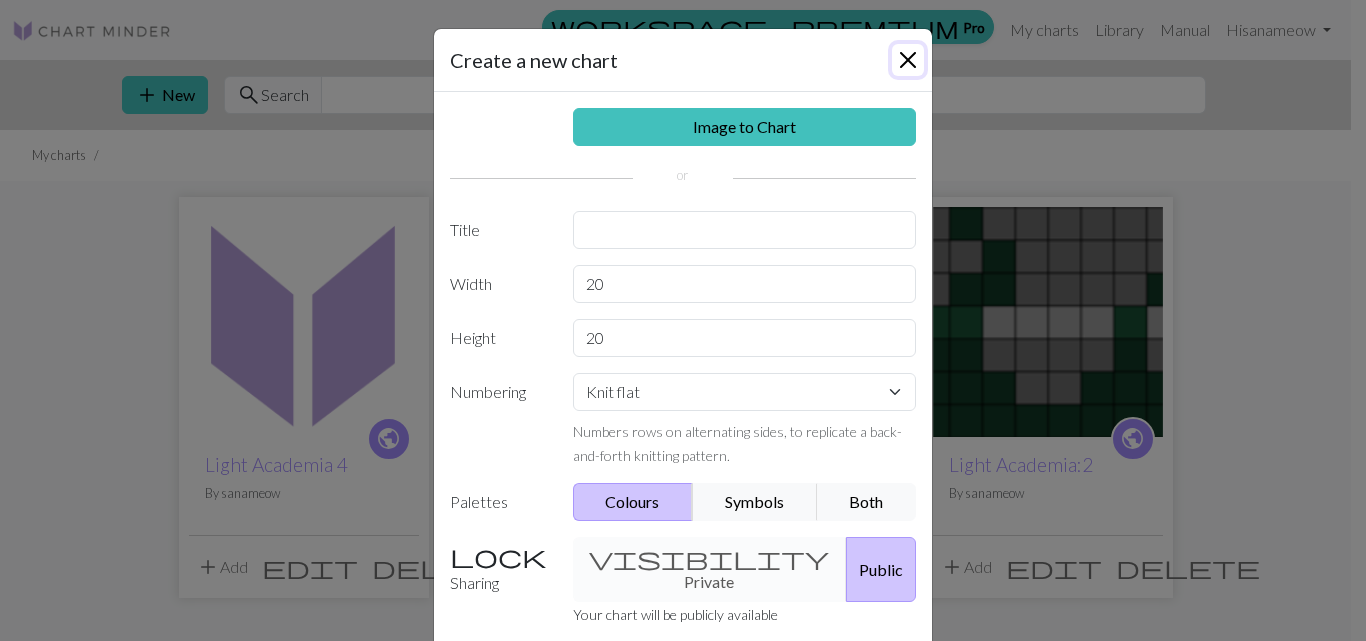 click at bounding box center (908, 60) 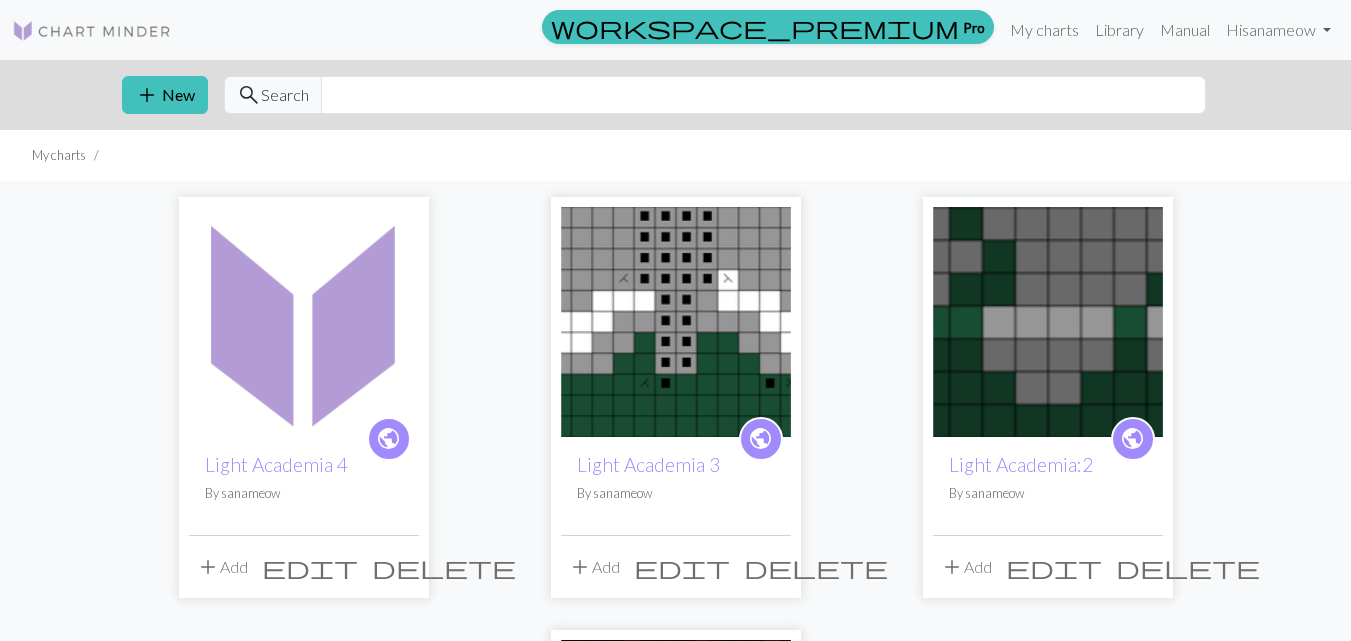 click at bounding box center [304, 322] 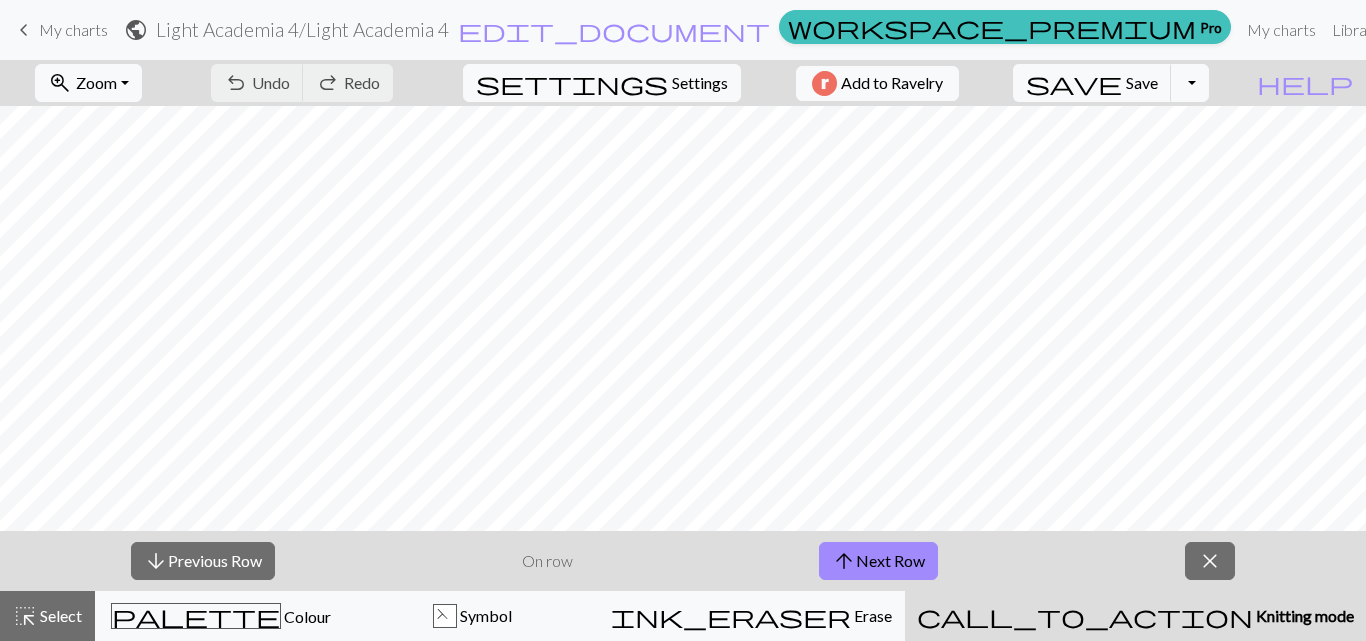 click on "call_to_action" at bounding box center (1085, 616) 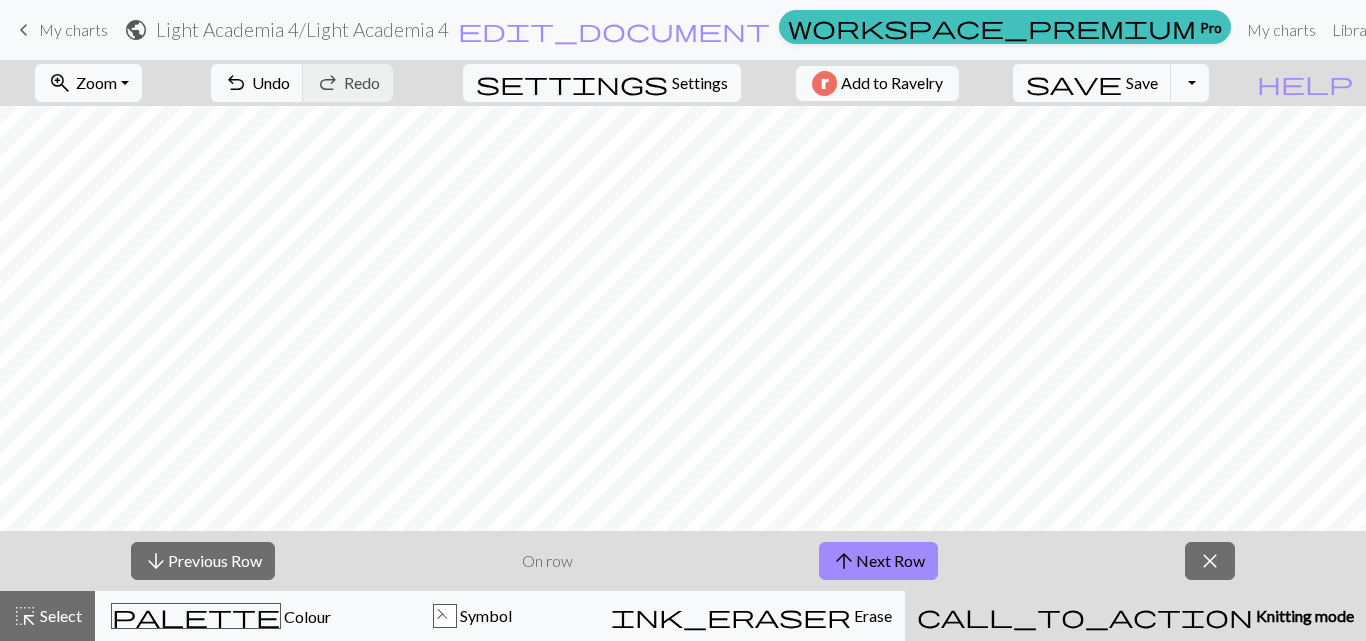 click on "Knitting mode" at bounding box center (1303, 615) 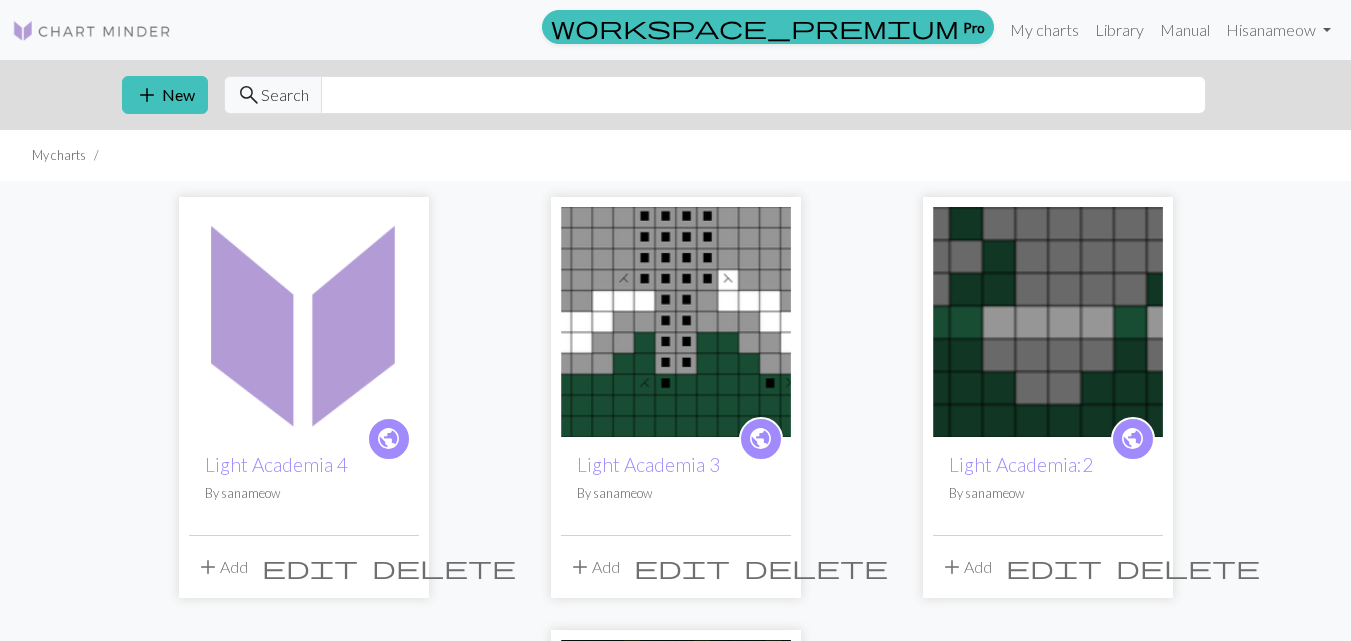 click at bounding box center (304, 322) 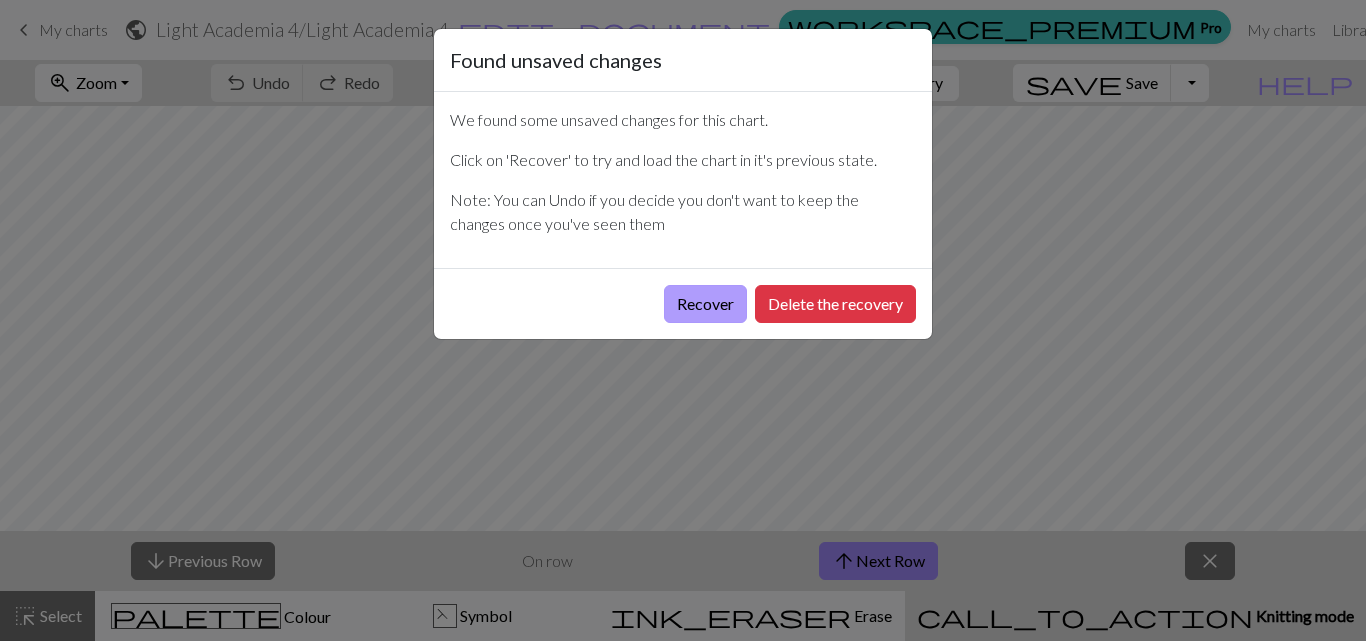 click on "Recover" at bounding box center [705, 304] 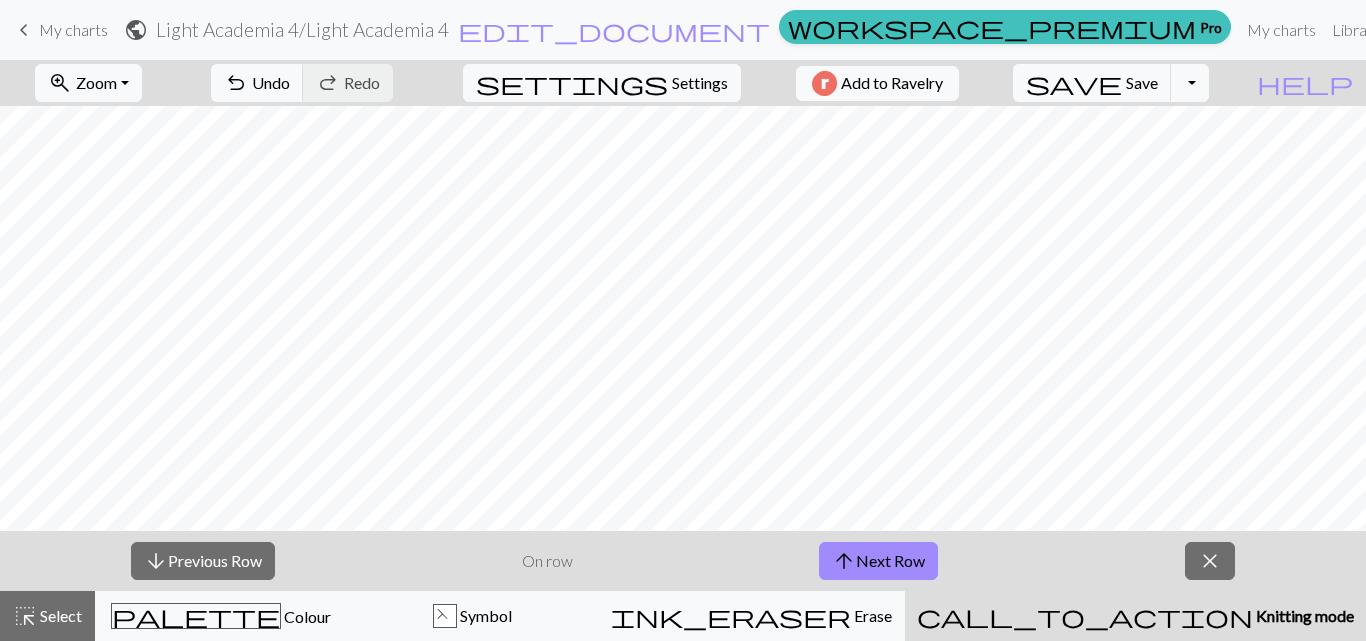 click on "Knitting mode" at bounding box center [1303, 615] 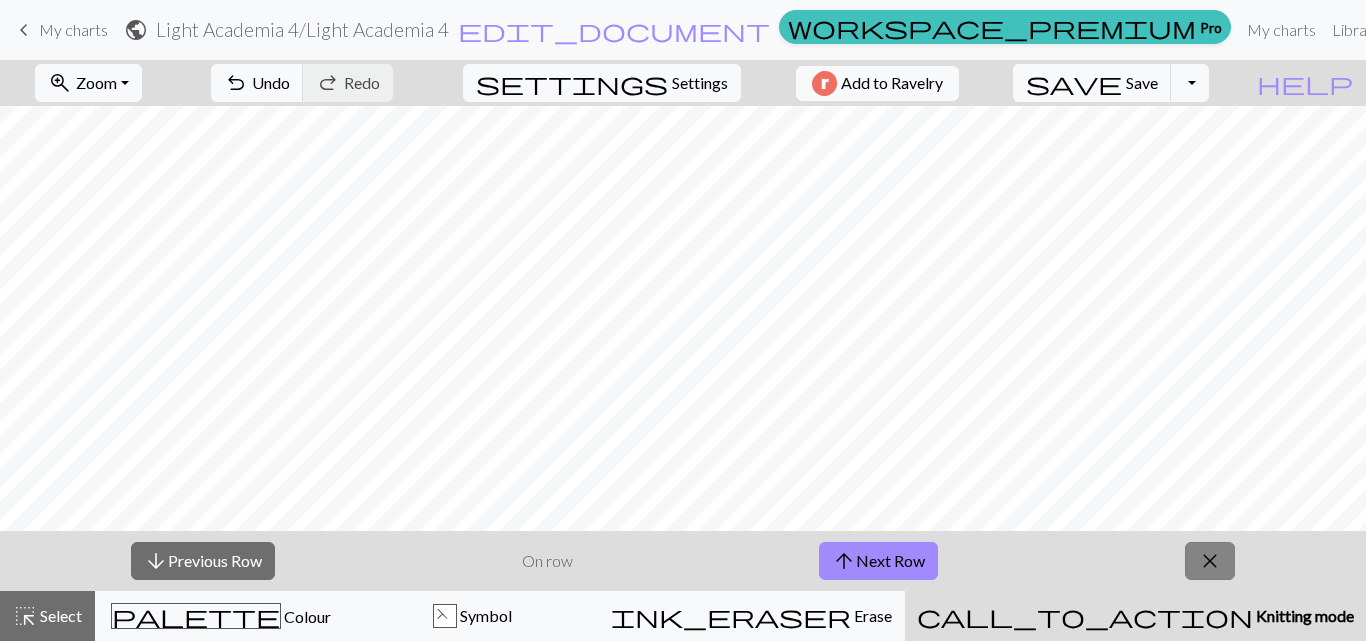 click on "close" at bounding box center (1210, 561) 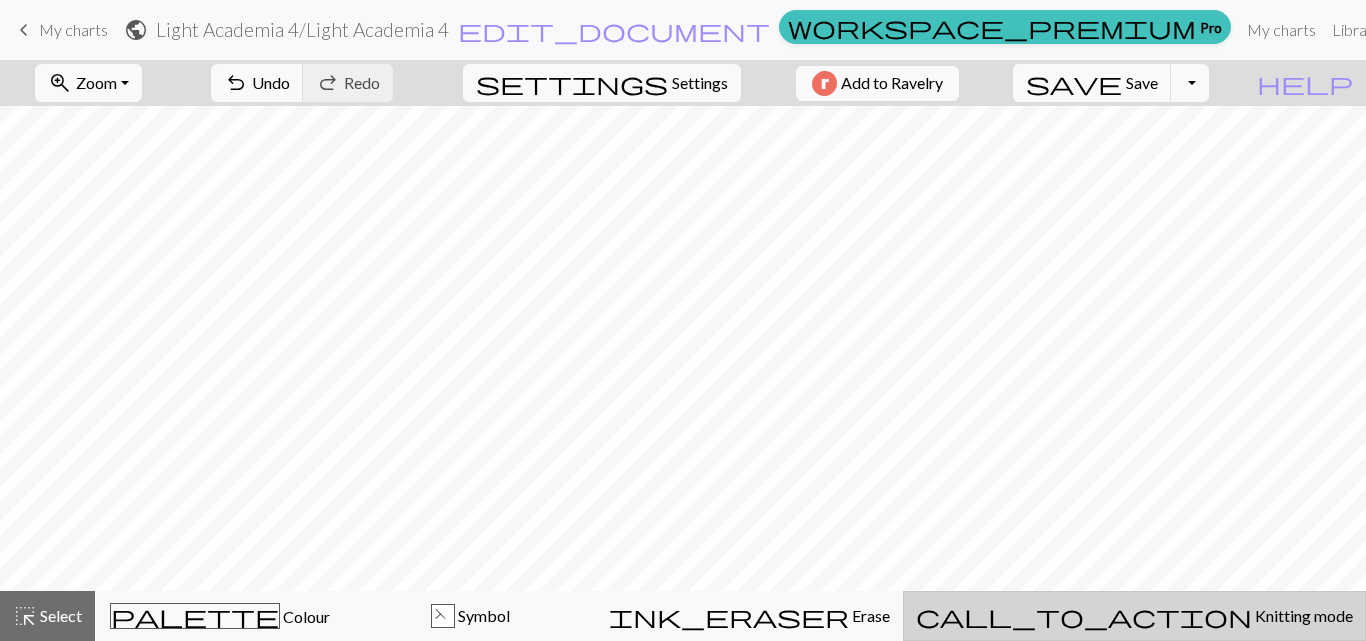 click on "Knitting mode" at bounding box center (1302, 615) 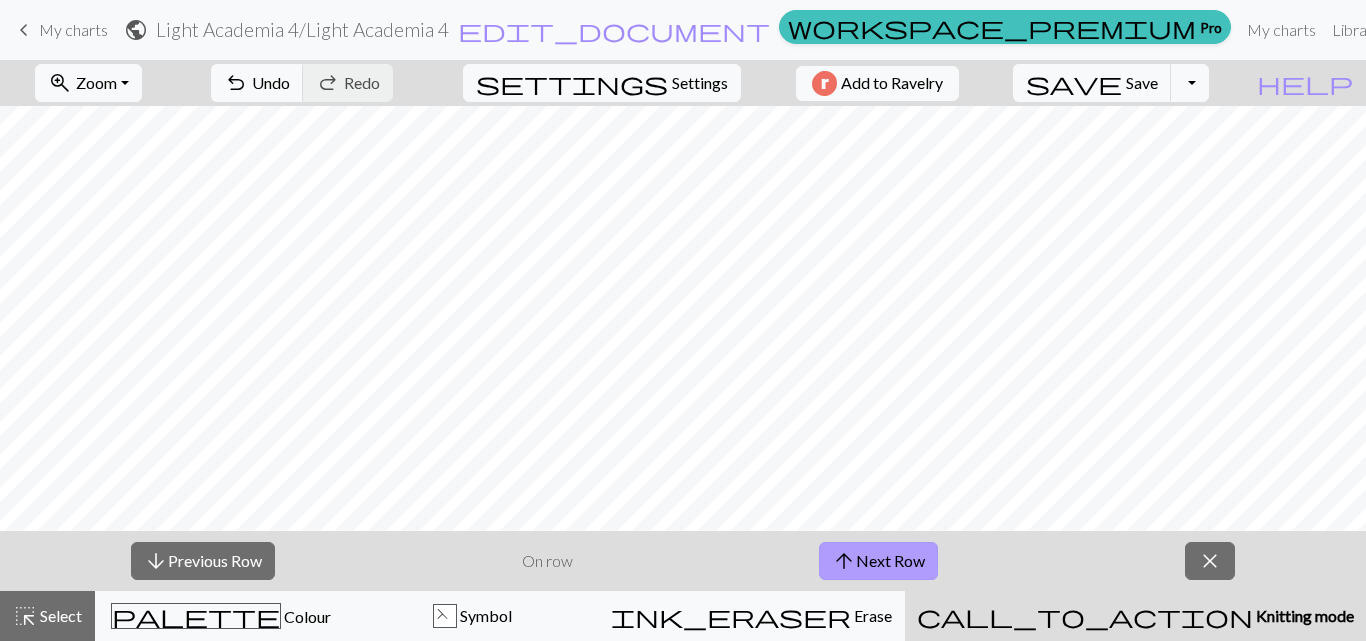 click on "arrow_upward  Next Row" at bounding box center [878, 561] 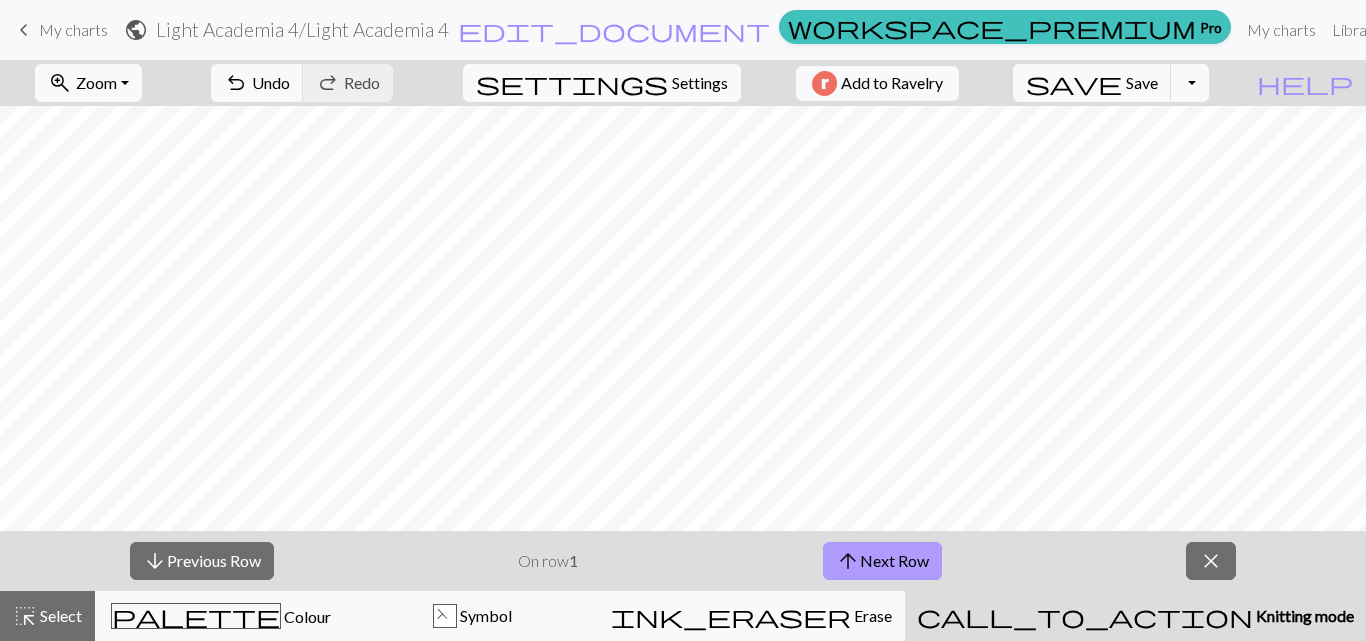 click on "arrow_upward  Next Row" at bounding box center (882, 561) 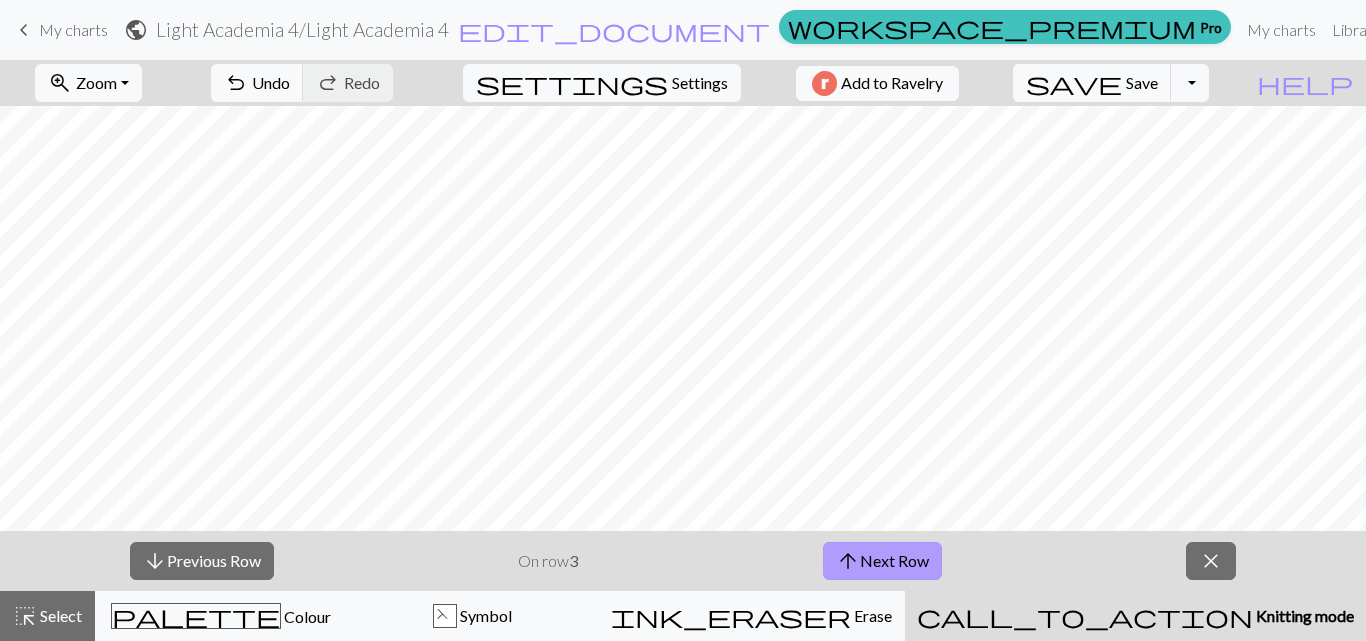 click on "arrow_upward  Next Row" at bounding box center [882, 561] 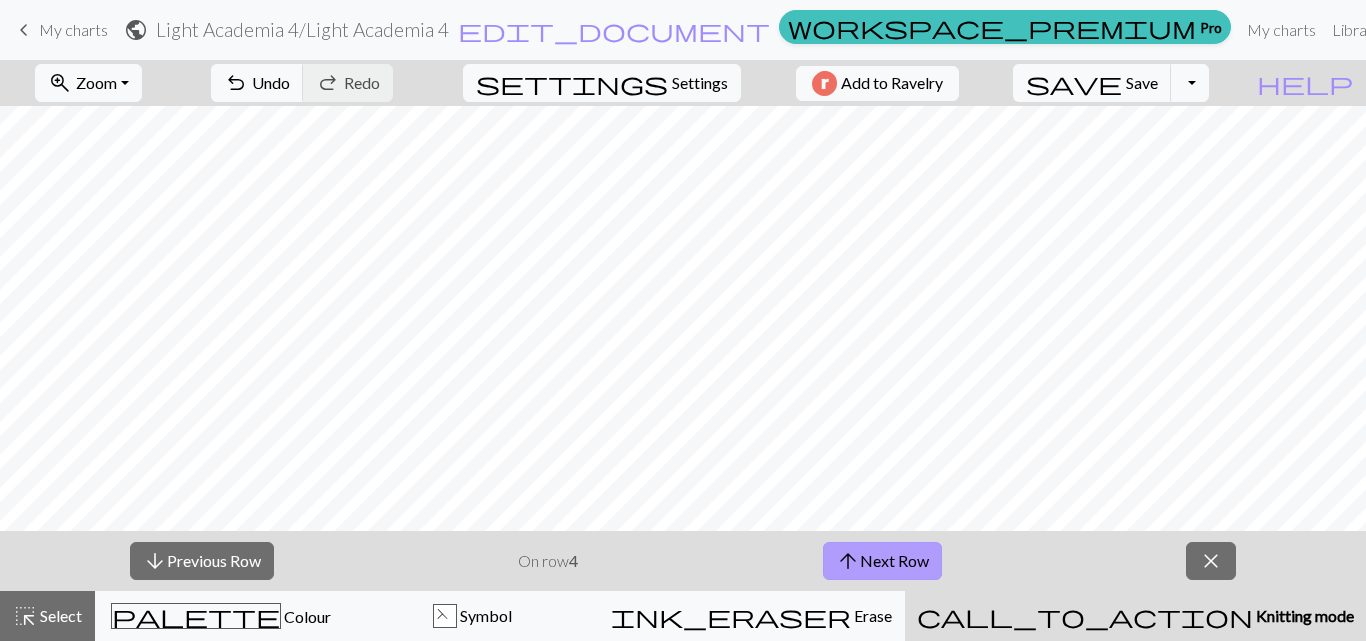 click on "arrow_upward  Next Row" at bounding box center (882, 561) 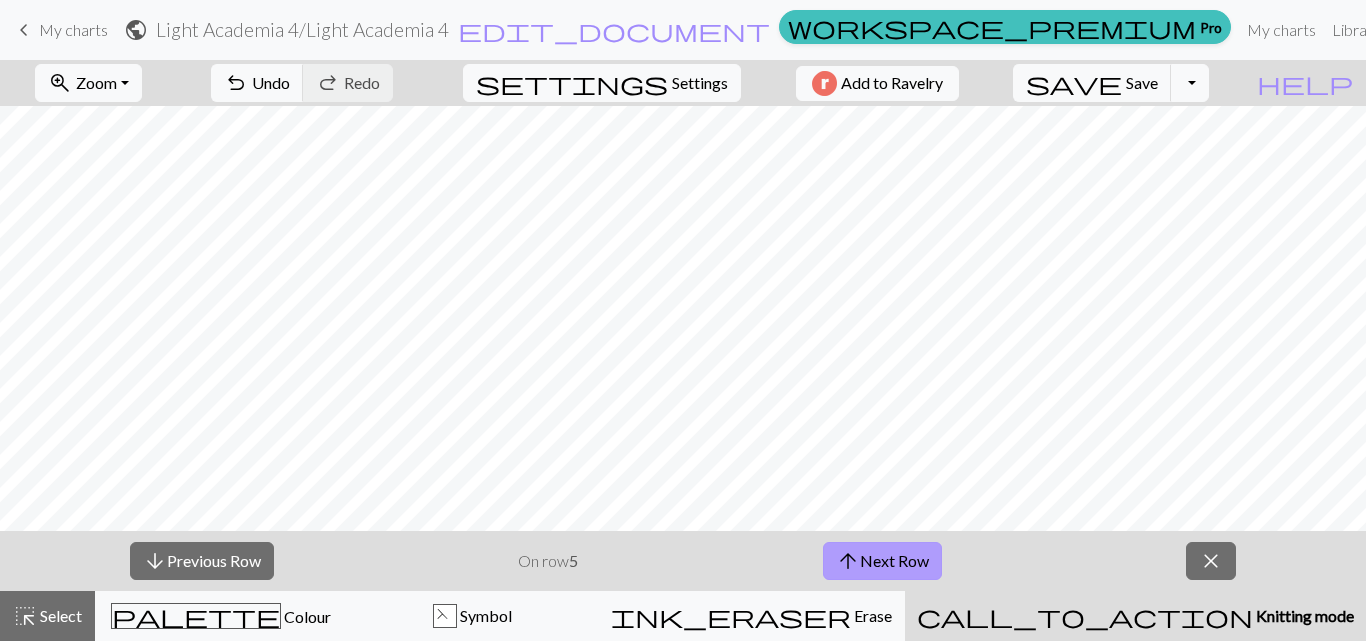 click on "arrow_upward  Next Row" at bounding box center [882, 561] 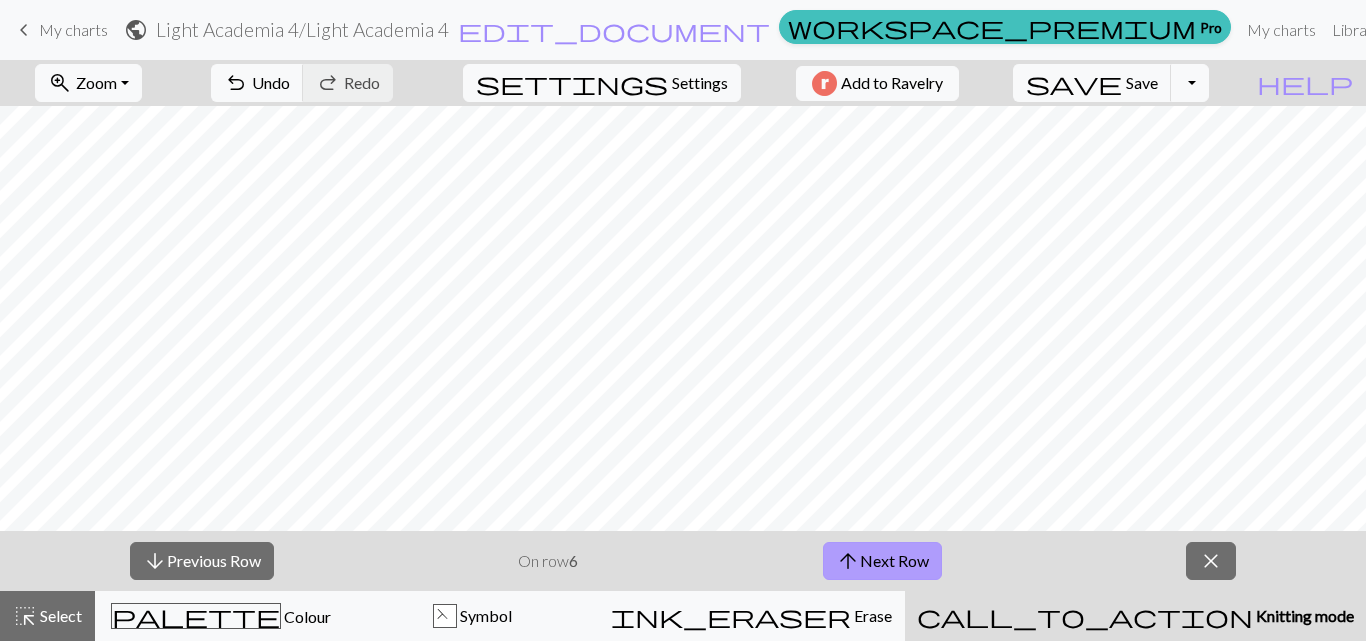 click on "arrow_upward  Next Row" at bounding box center (882, 561) 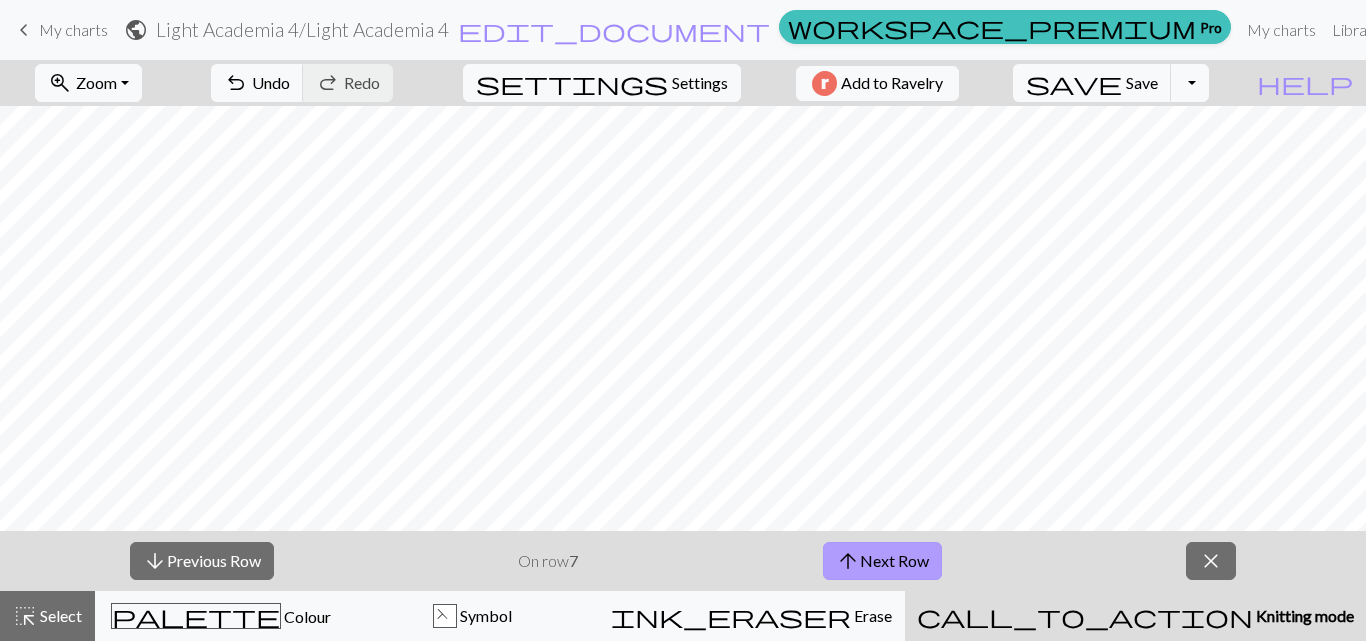 type 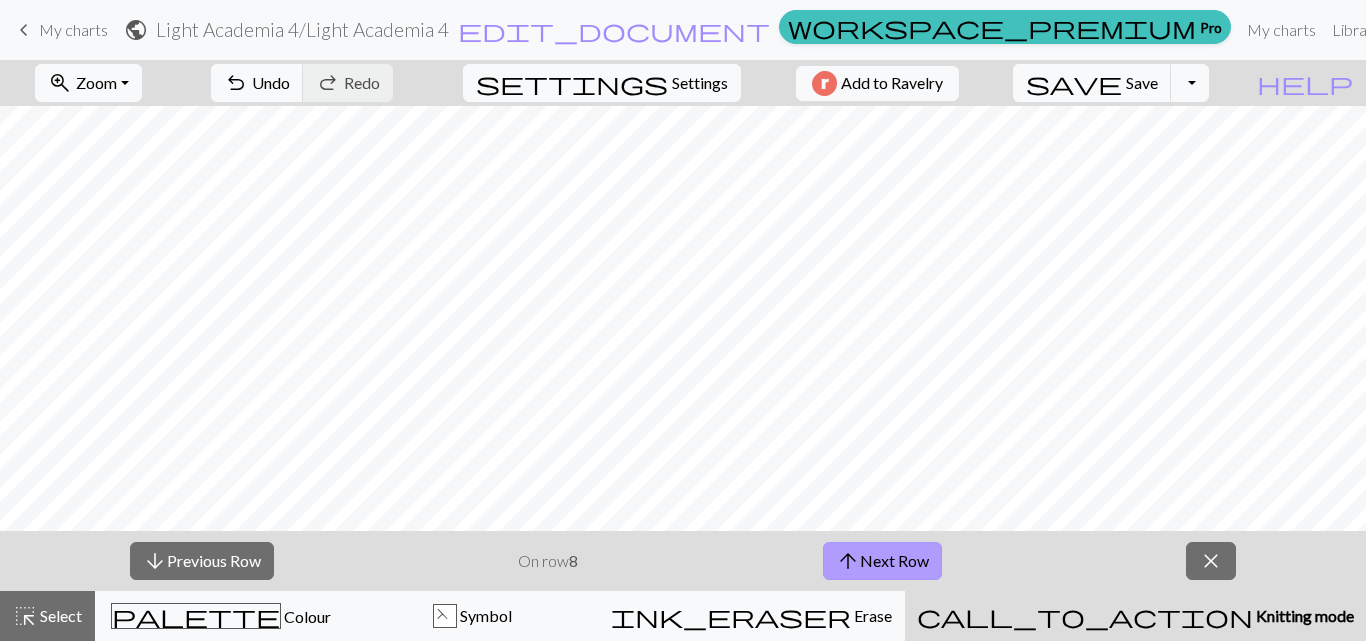 click on "arrow_upward  Next Row" at bounding box center [882, 561] 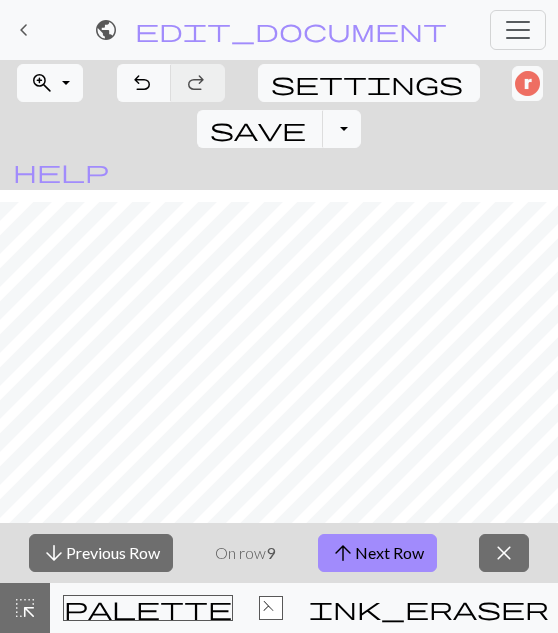 scroll, scrollTop: 15, scrollLeft: 0, axis: vertical 